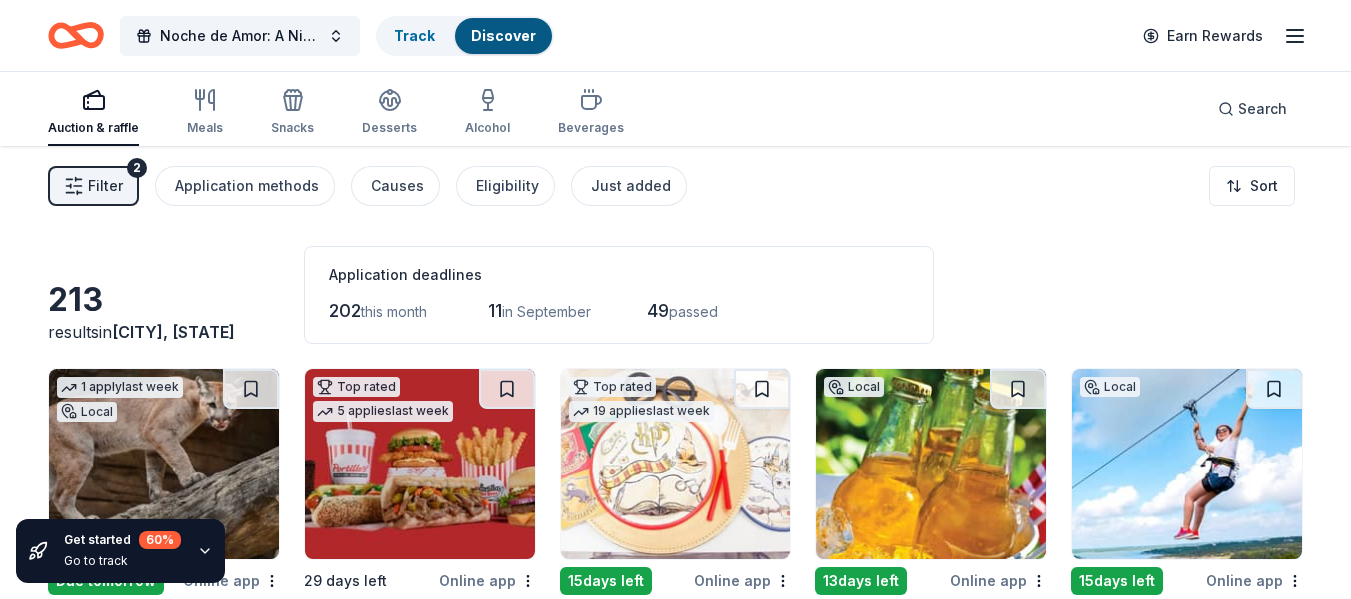 scroll, scrollTop: 8288, scrollLeft: 0, axis: vertical 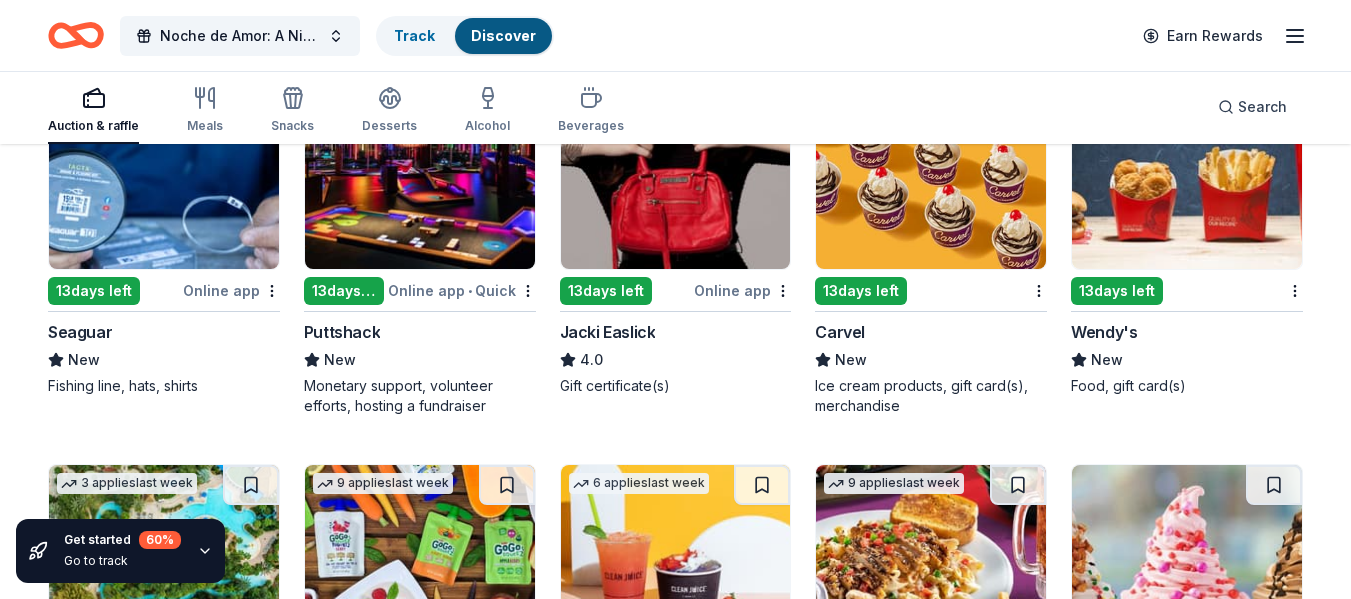 click on "Fishing line, hats, shirts" at bounding box center (164, 386) 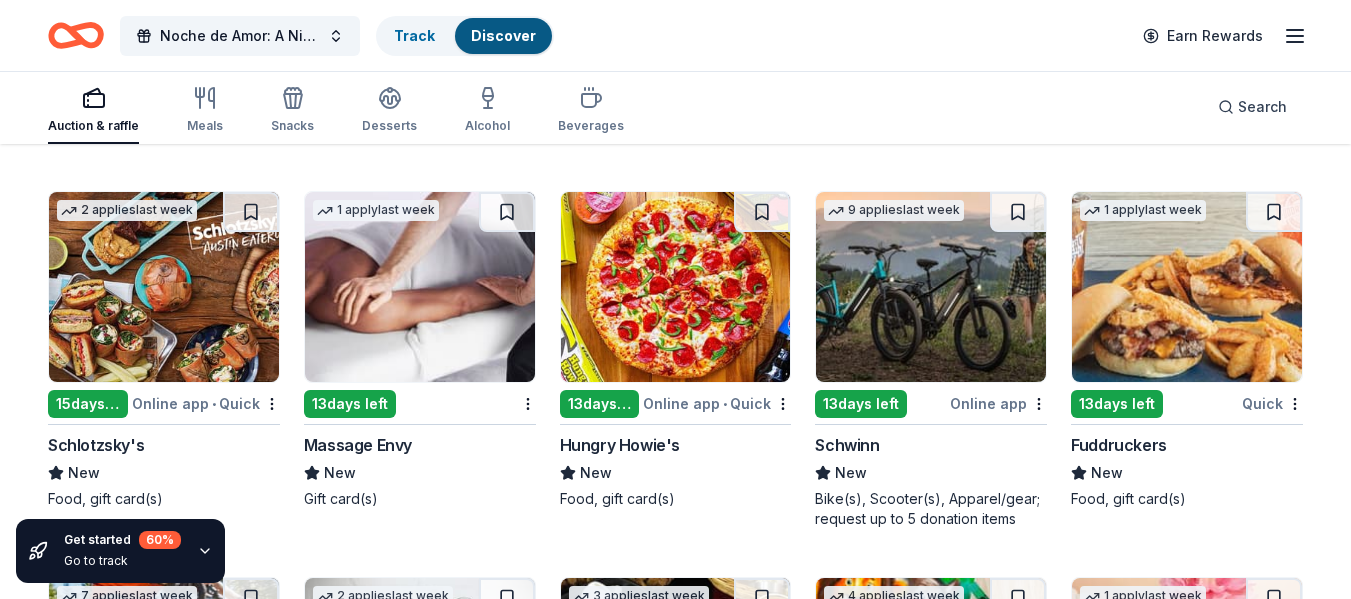 scroll, scrollTop: 12067, scrollLeft: 0, axis: vertical 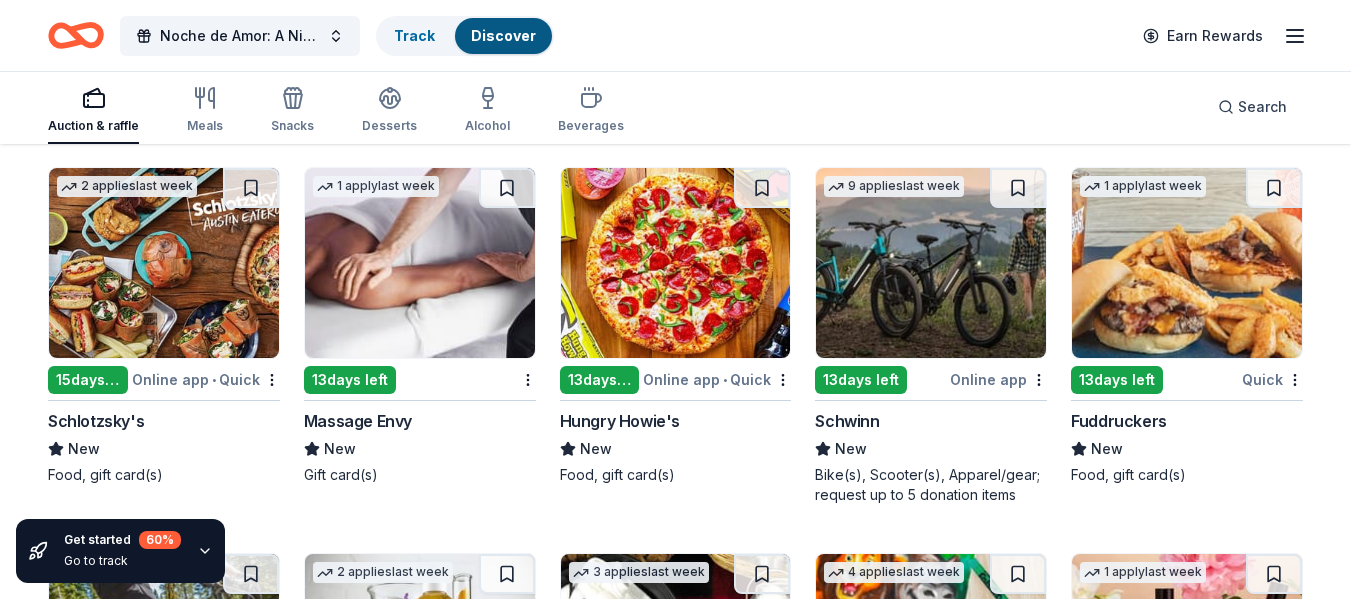 click on "Bike(s), Scooter(s), Apparel/gear; request up to 5 donation items" at bounding box center [931, 485] 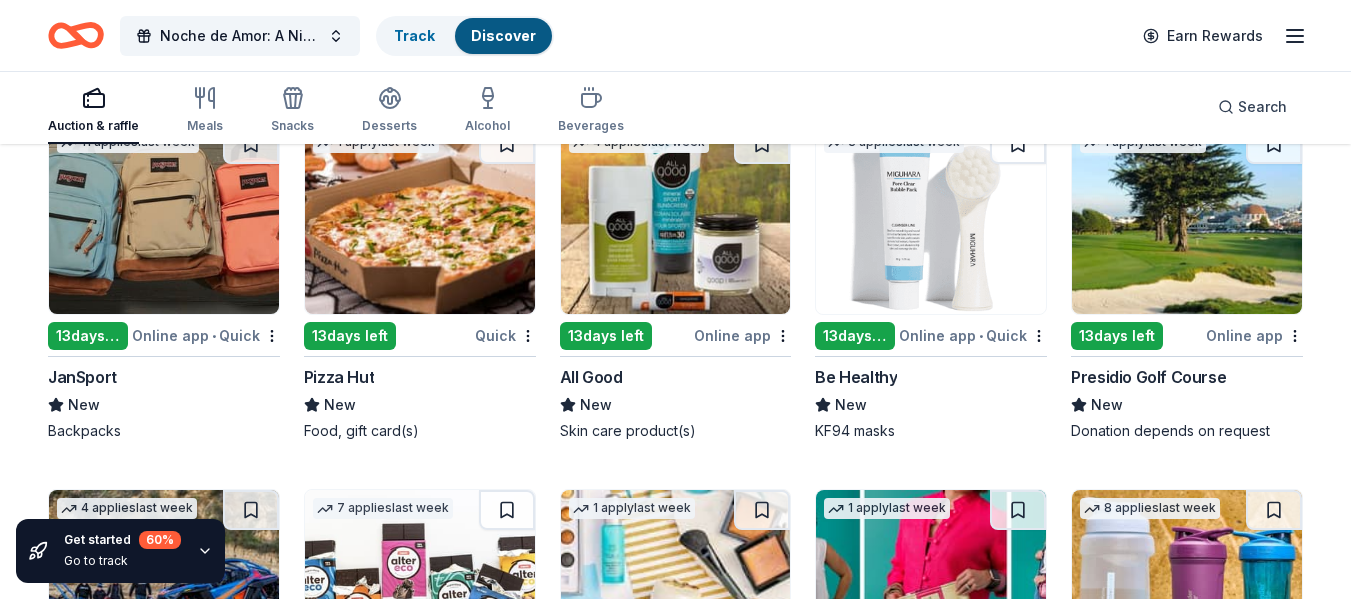 scroll, scrollTop: 12908, scrollLeft: 0, axis: vertical 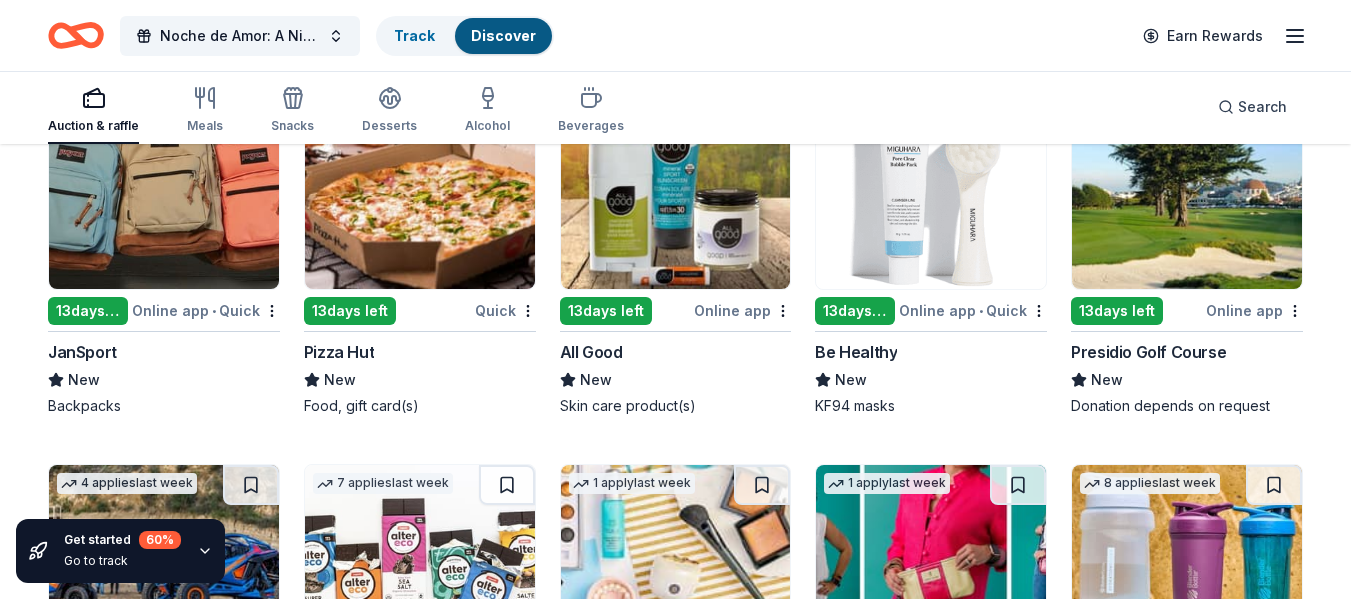 click on "Donation depends on request" at bounding box center (1187, 406) 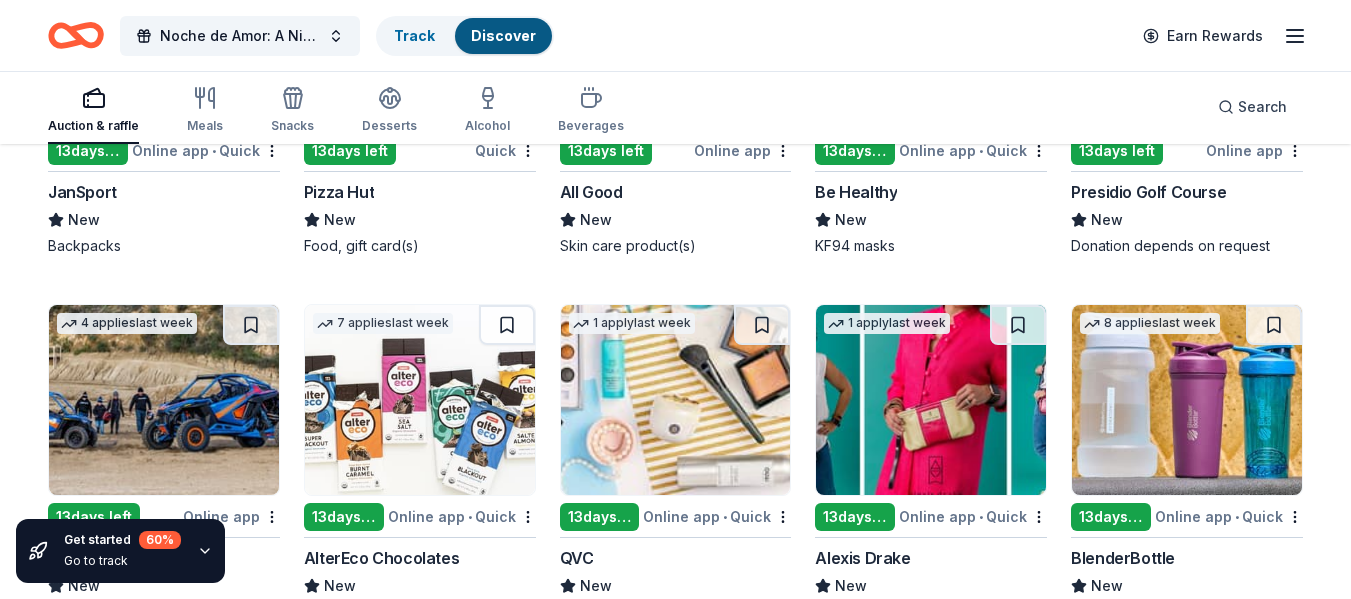 scroll, scrollTop: 13108, scrollLeft: 0, axis: vertical 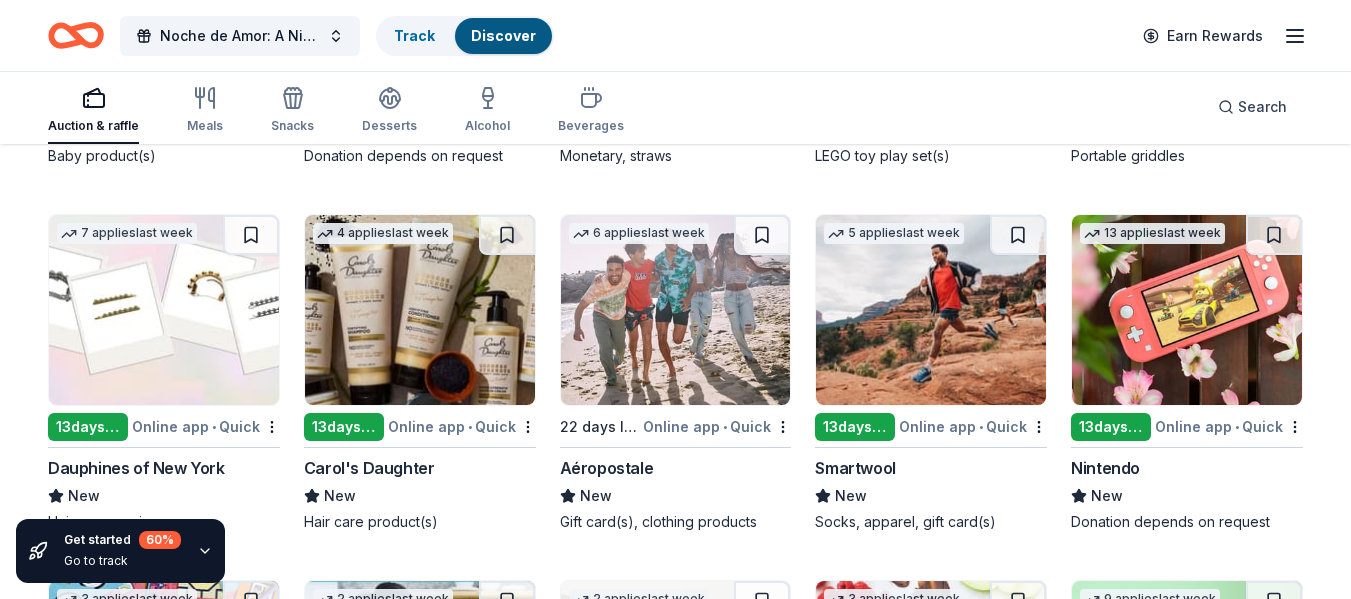 click on "Nintendo" at bounding box center [1105, 468] 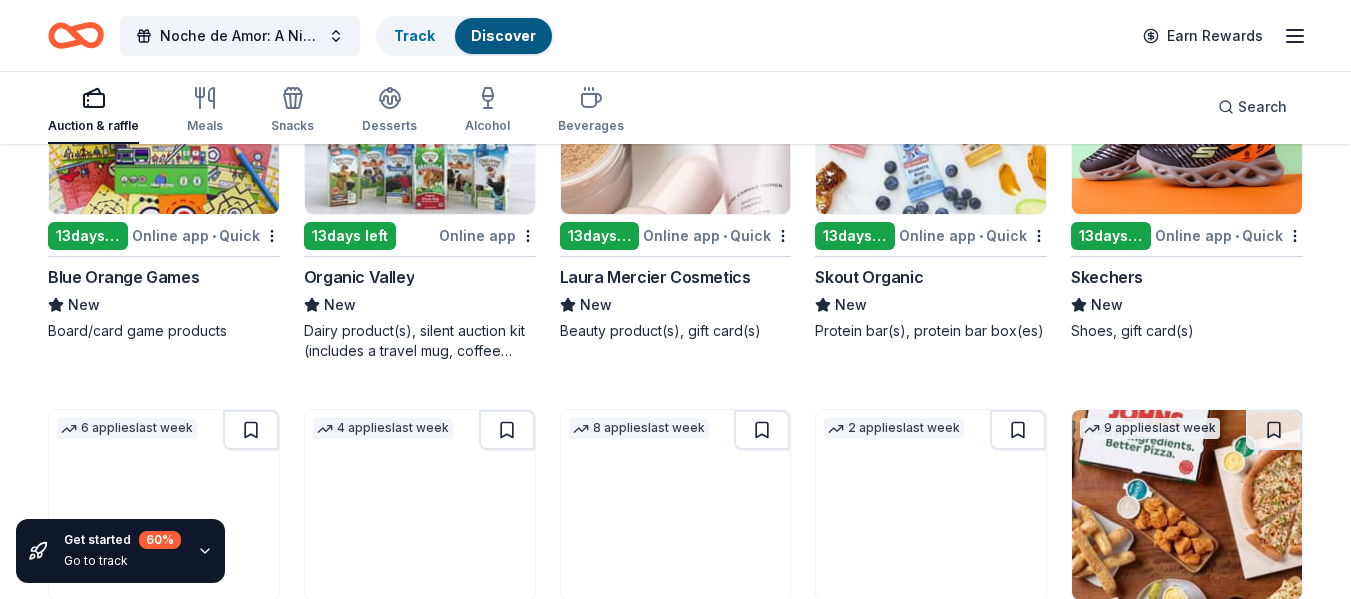 scroll, scrollTop: 15655, scrollLeft: 0, axis: vertical 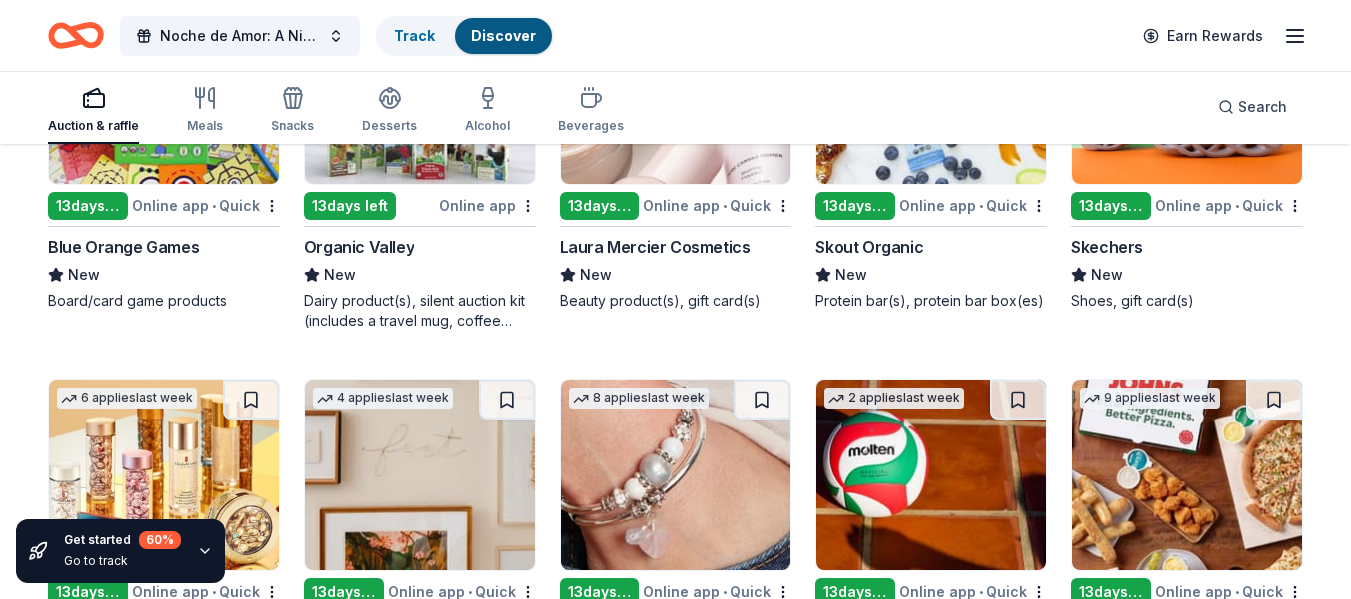 click on "Laura Mercier Cosmetics" at bounding box center (655, 247) 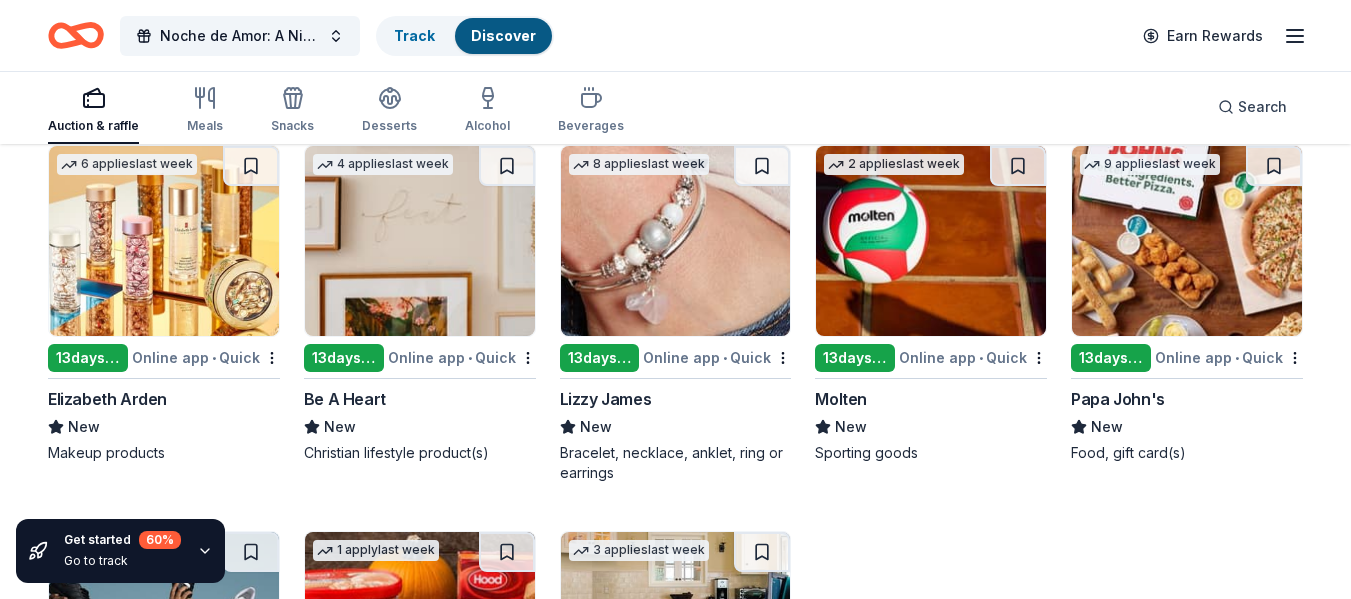 scroll, scrollTop: 16179, scrollLeft: 0, axis: vertical 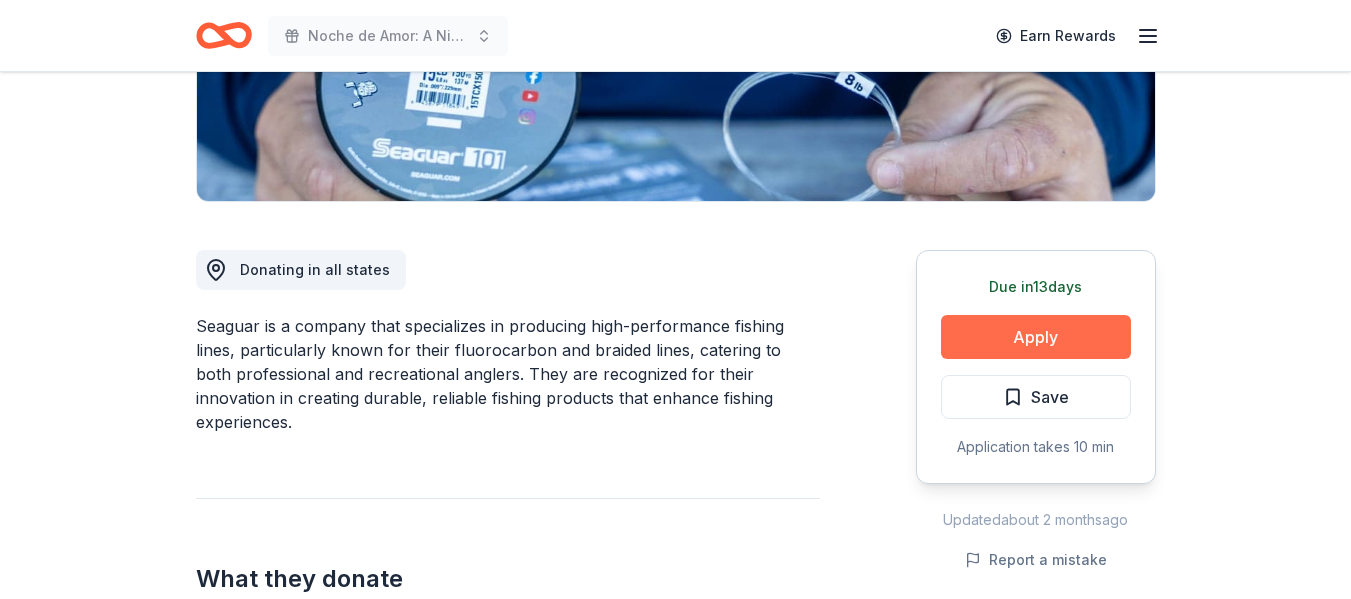 click on "Apply" at bounding box center [1036, 337] 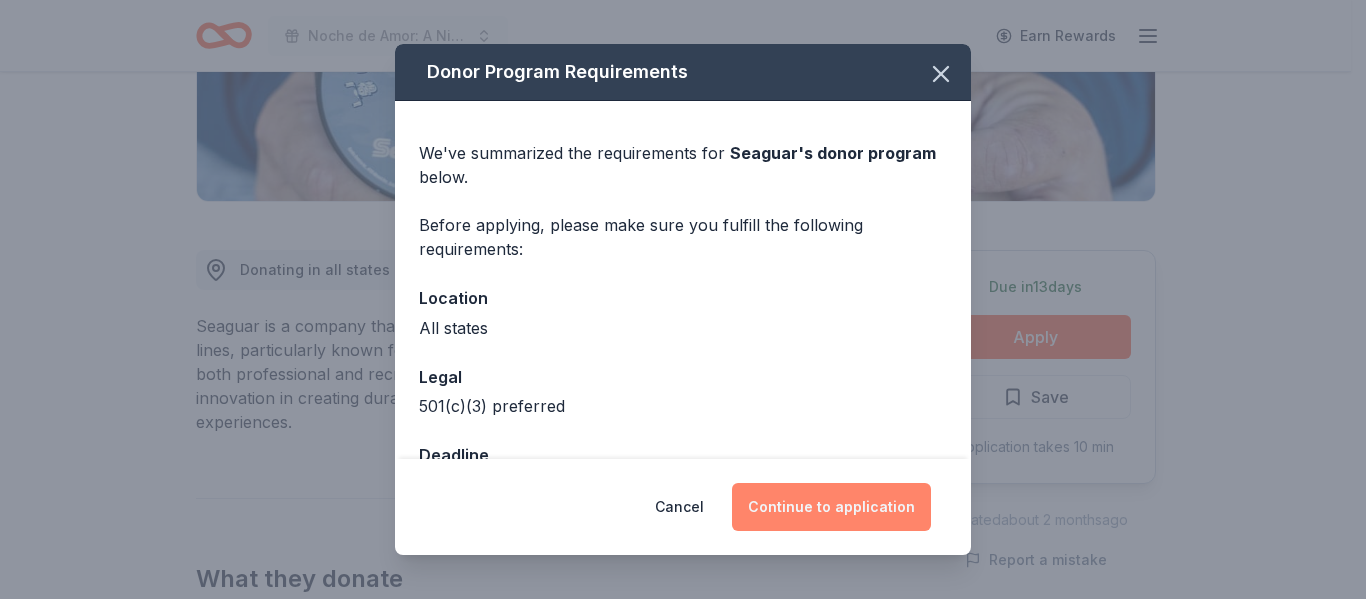 click on "Continue to application" at bounding box center [831, 507] 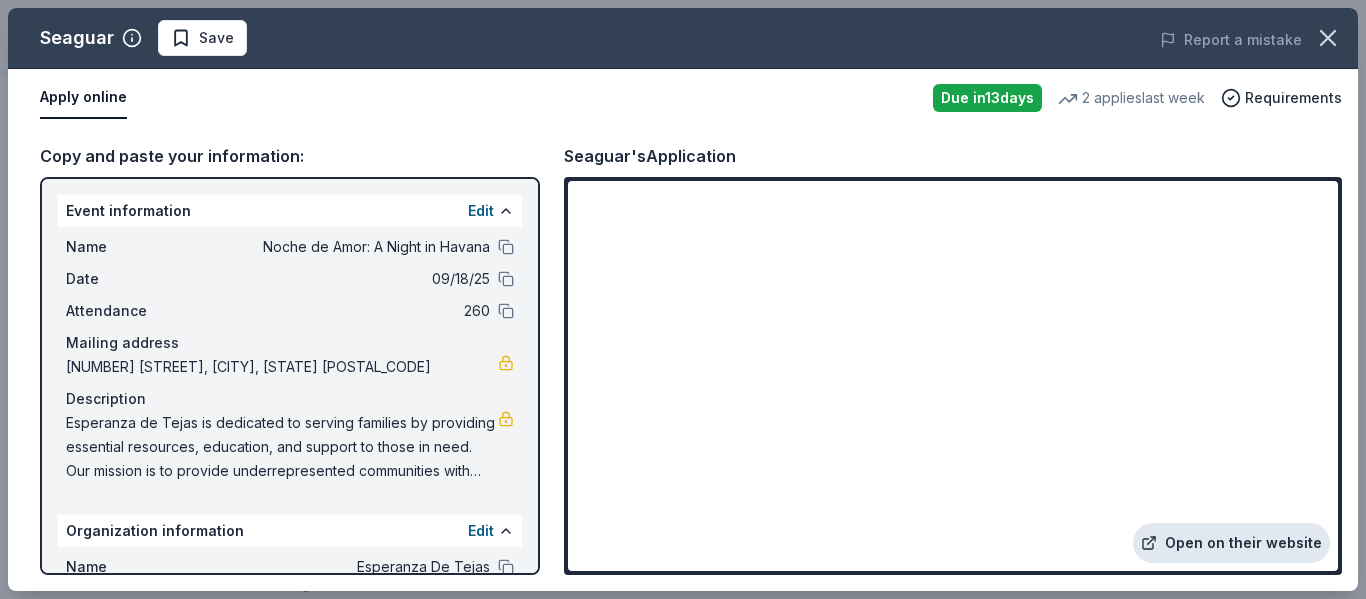 click on "Open on their website" at bounding box center (1231, 543) 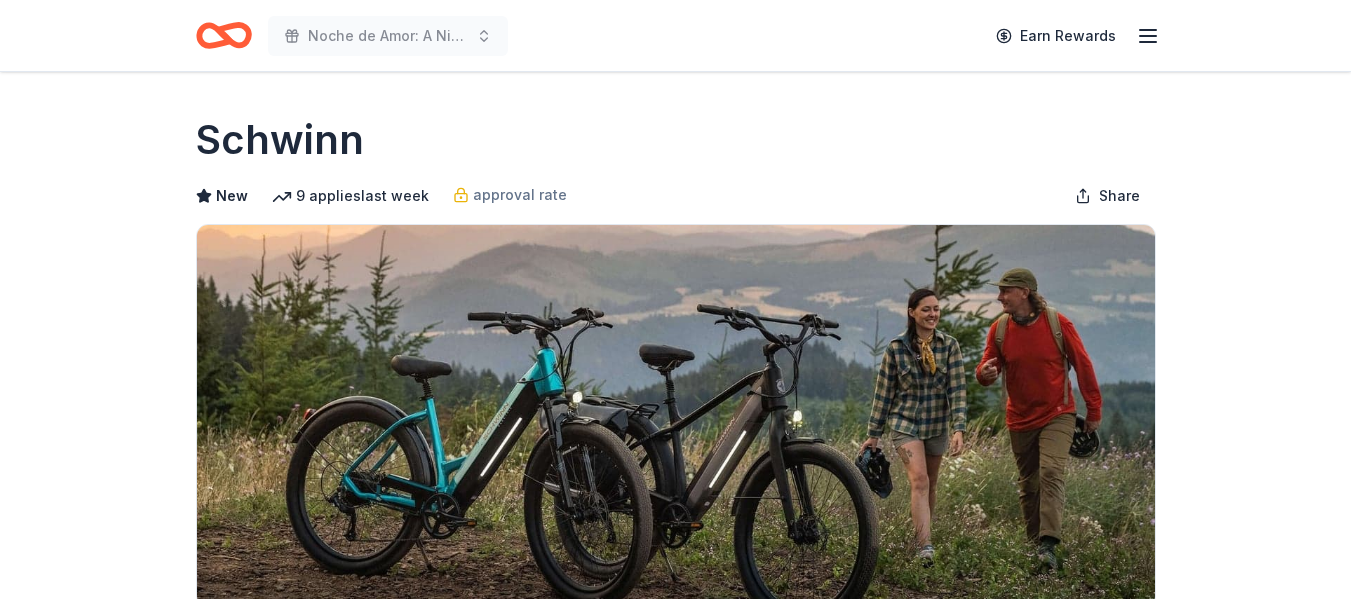 scroll, scrollTop: 0, scrollLeft: 0, axis: both 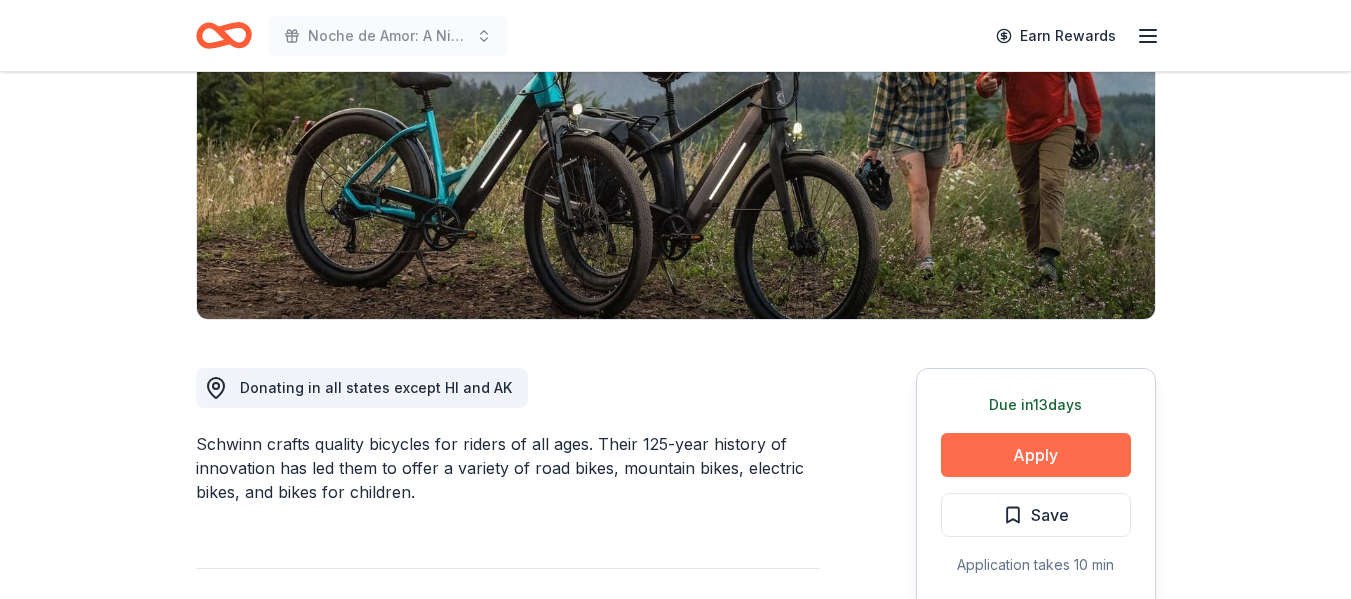 click on "Apply" at bounding box center (1036, 455) 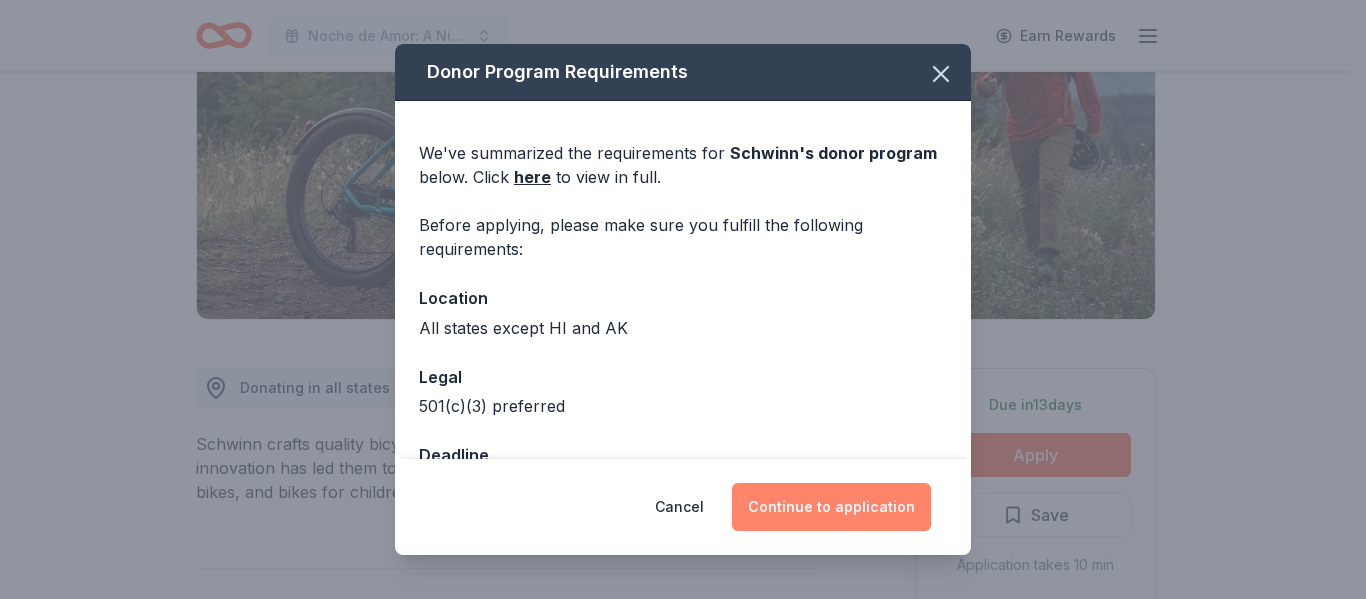click on "Continue to application" at bounding box center [831, 507] 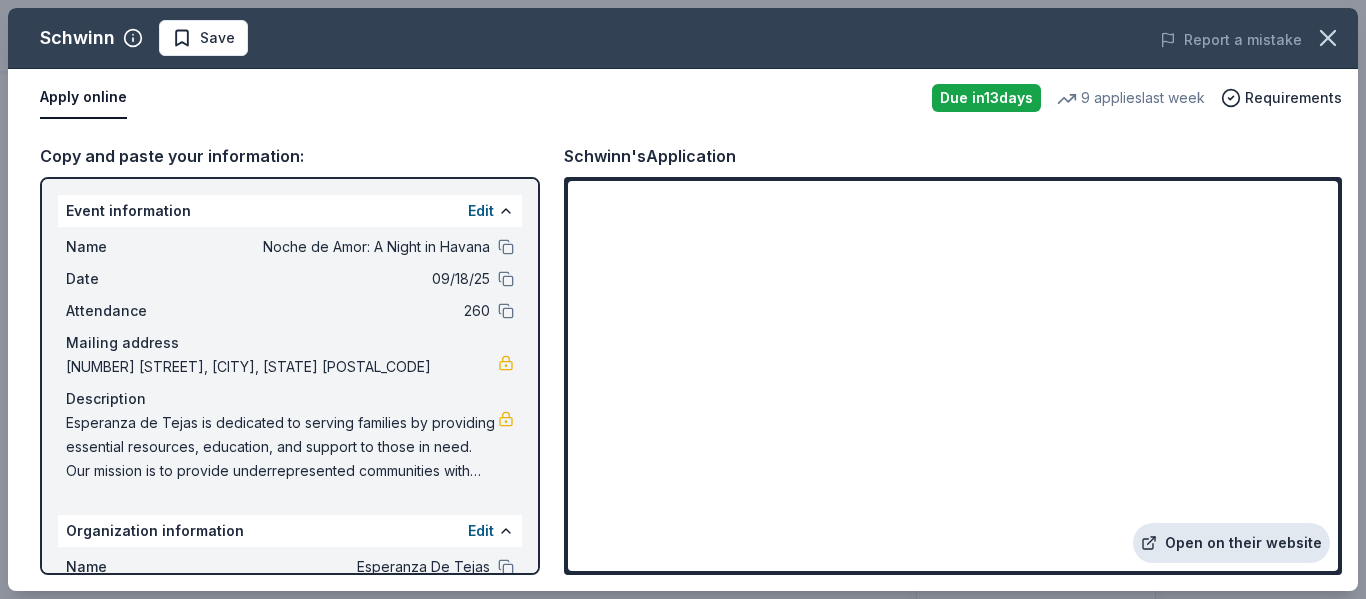 click on "Open on their website" at bounding box center [1231, 543] 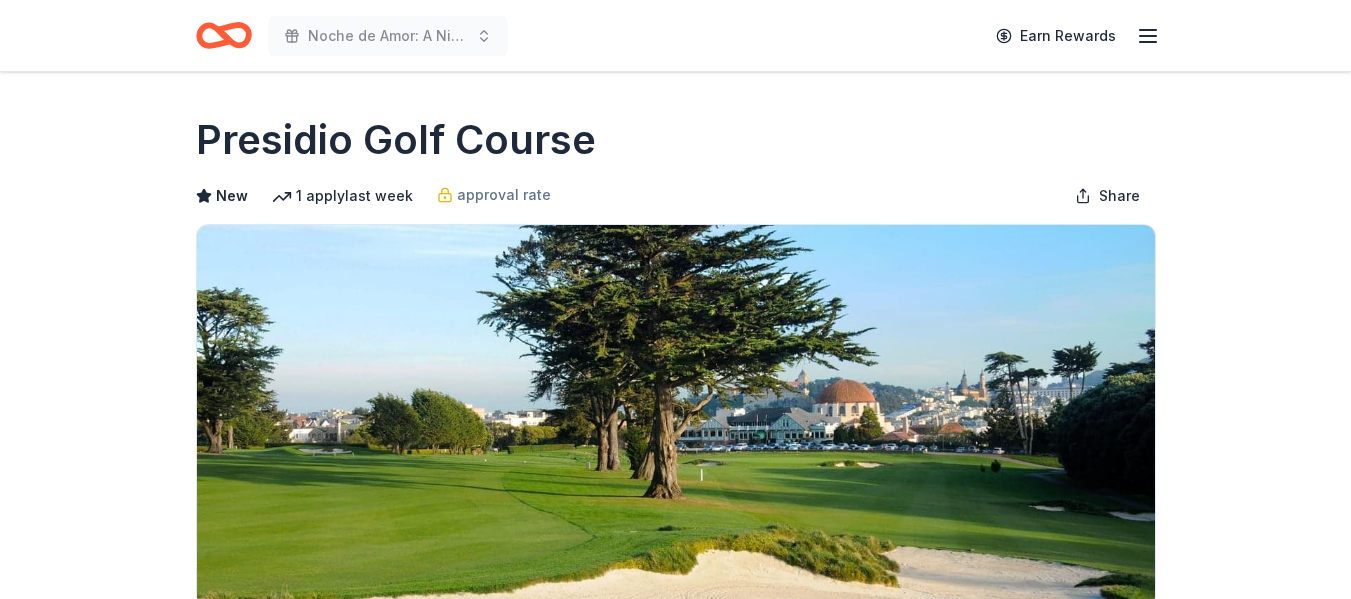 scroll, scrollTop: 0, scrollLeft: 0, axis: both 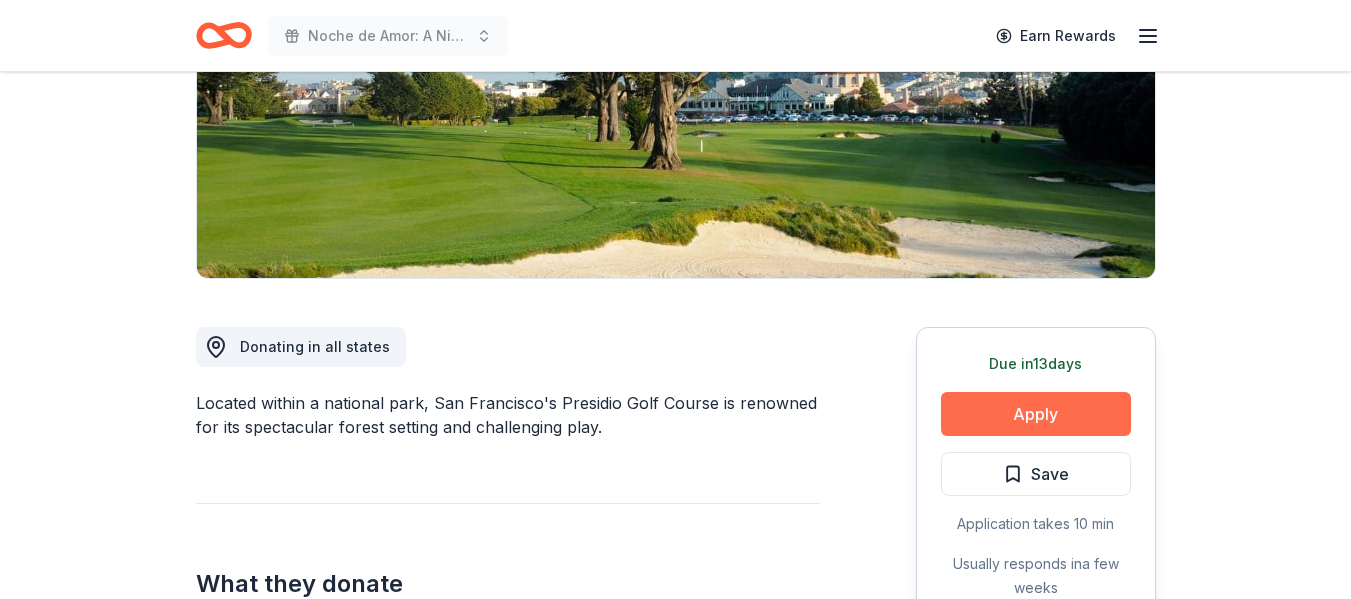 click on "Apply" at bounding box center [1036, 414] 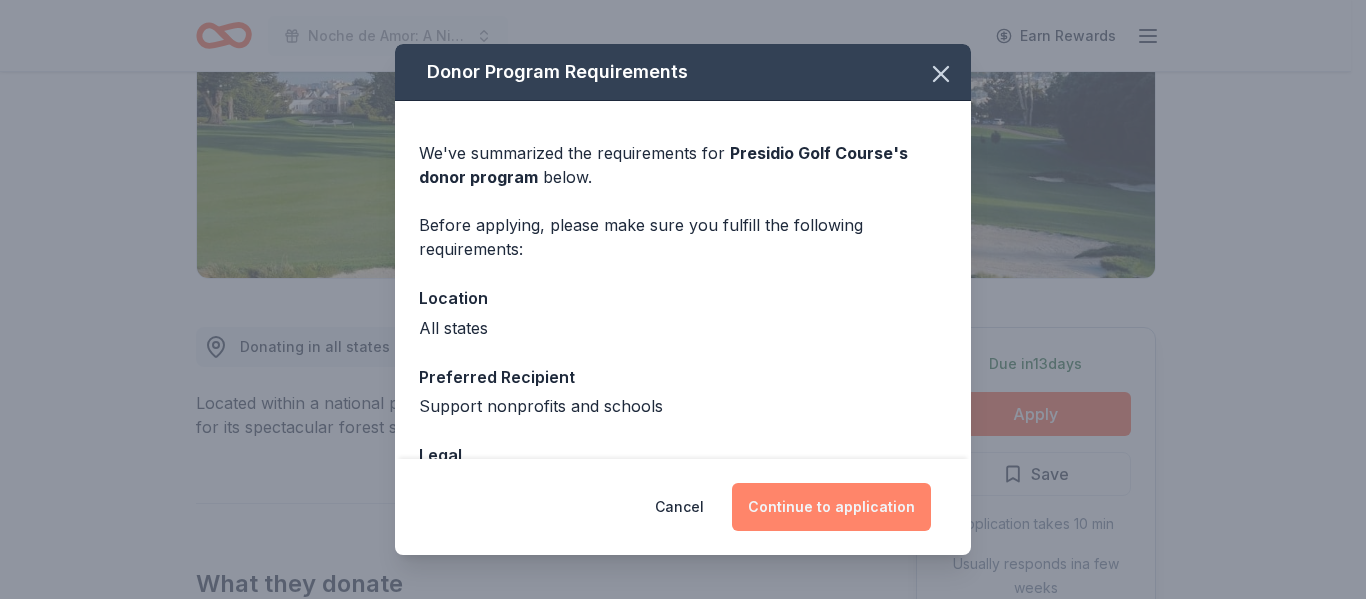 click on "Continue to application" at bounding box center (831, 507) 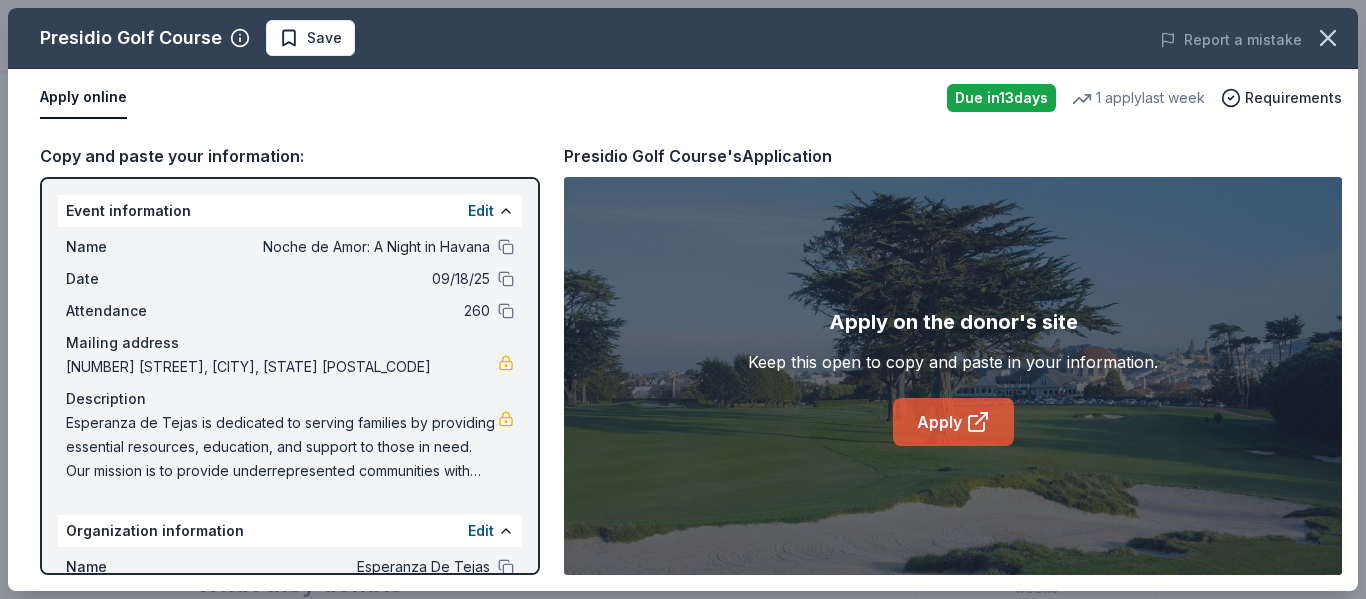 click on "Apply" at bounding box center (953, 422) 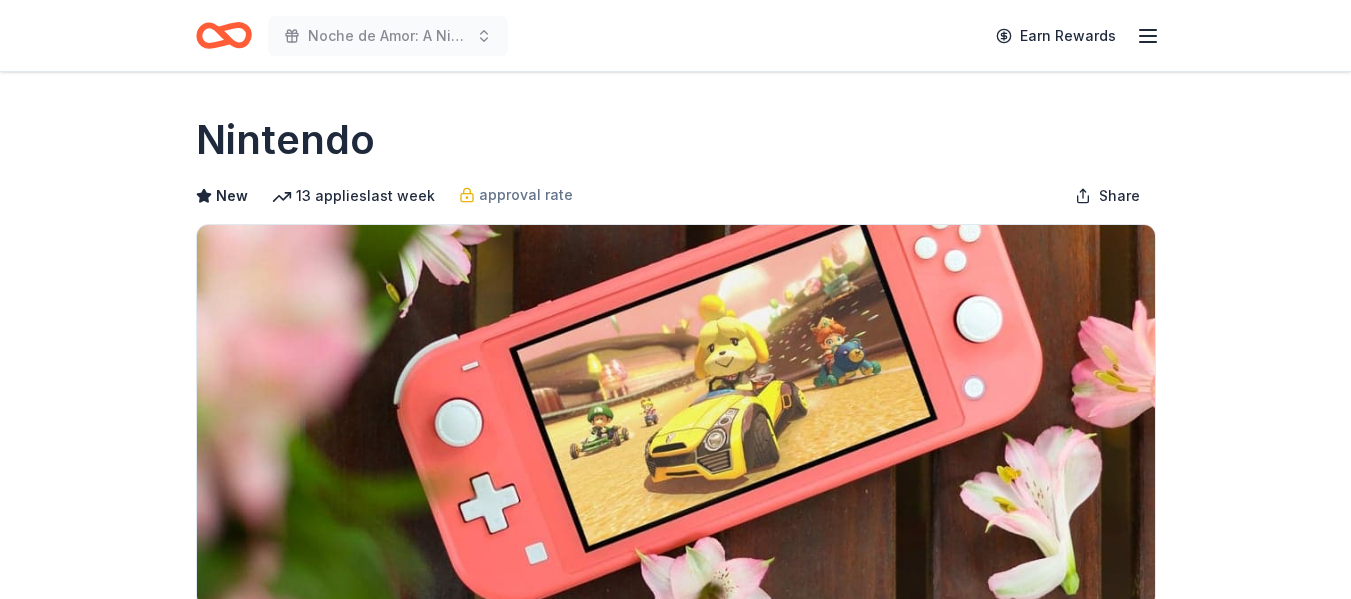 scroll, scrollTop: 0, scrollLeft: 0, axis: both 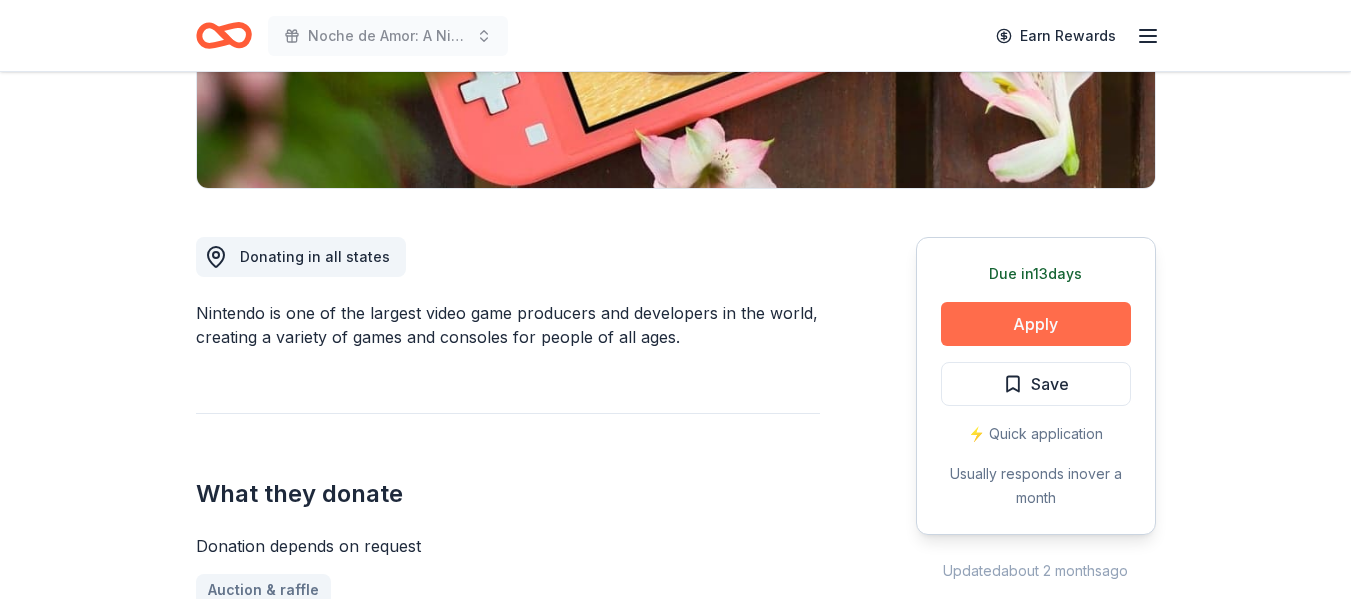 click on "Apply" at bounding box center [1036, 324] 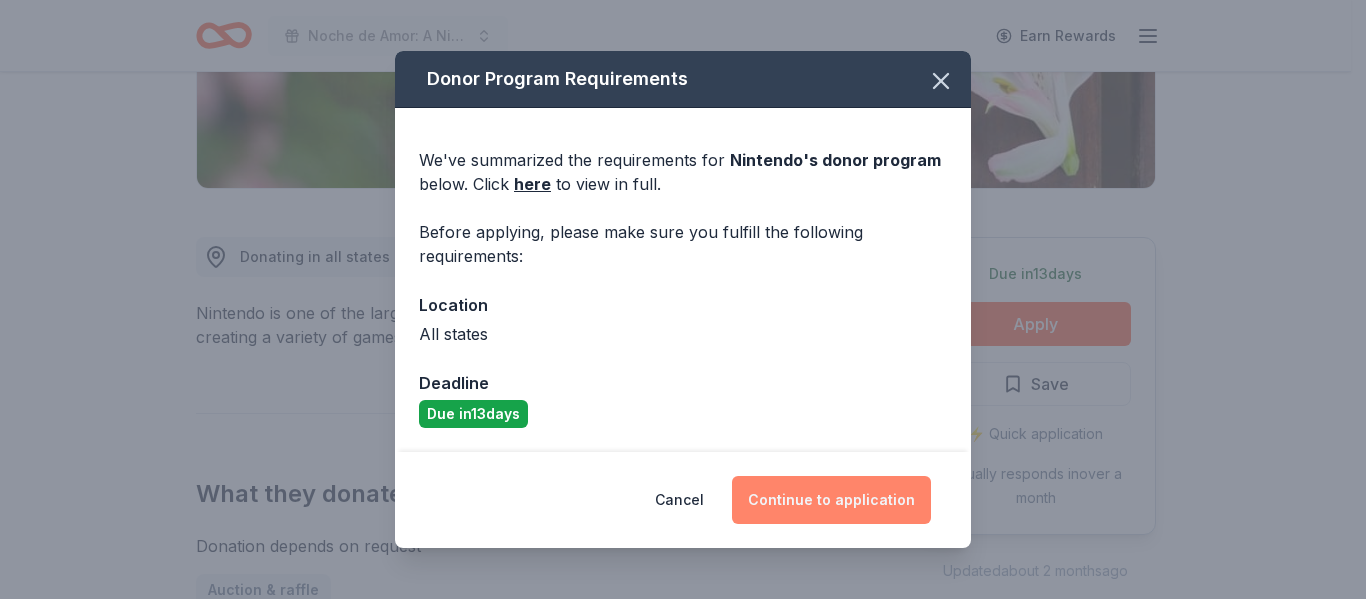 click on "Continue to application" at bounding box center (831, 500) 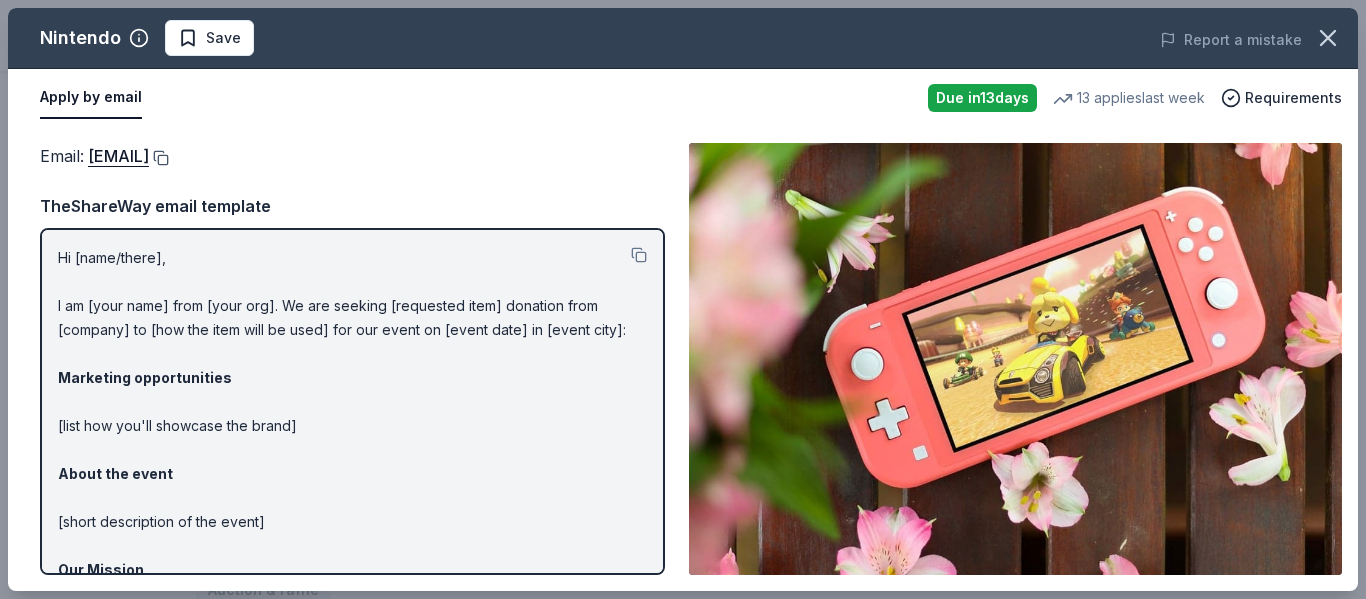 click at bounding box center (159, 158) 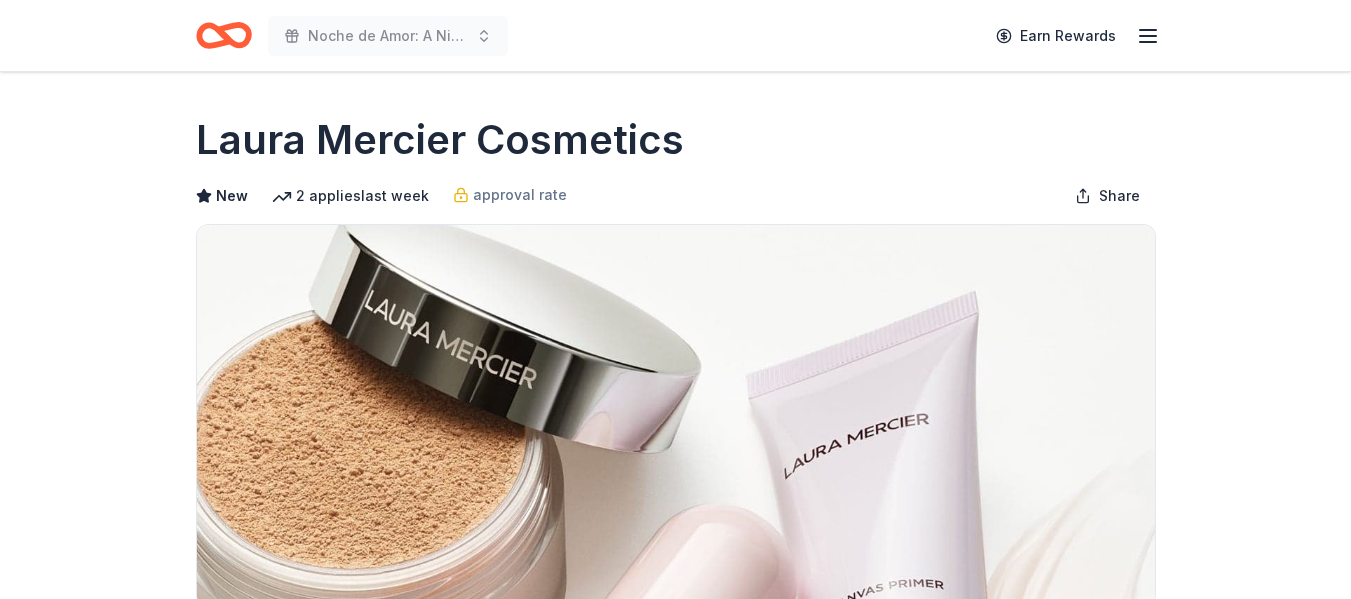 scroll, scrollTop: 0, scrollLeft: 0, axis: both 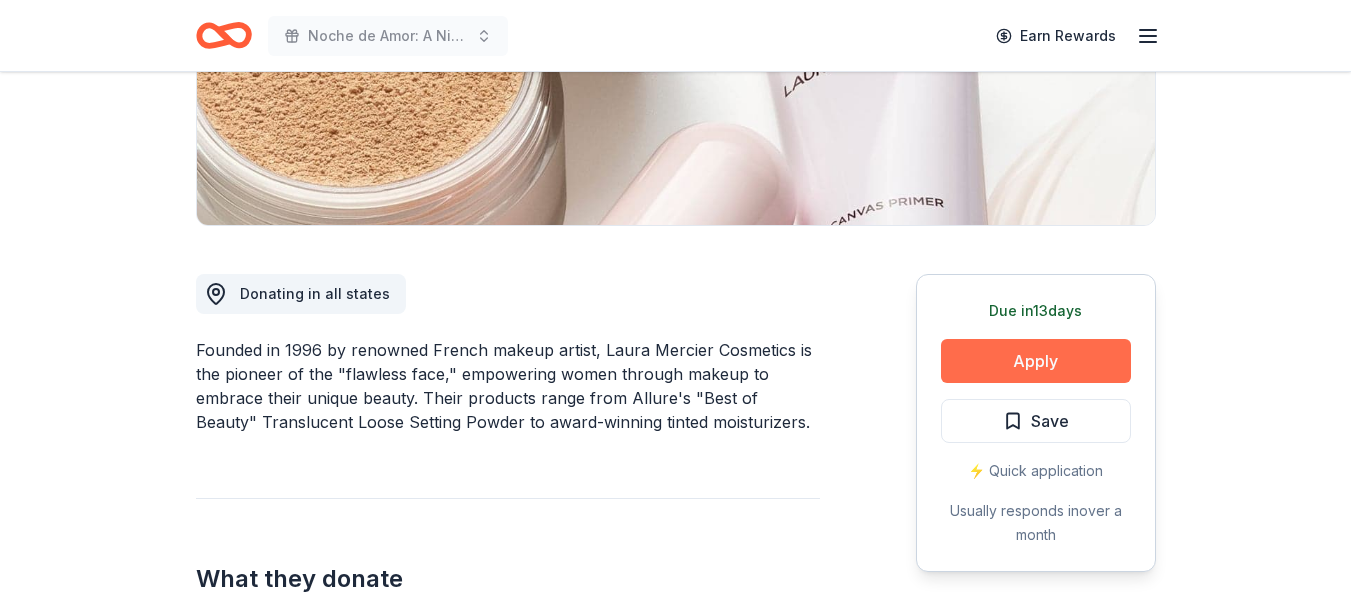 click on "Apply" at bounding box center [1036, 361] 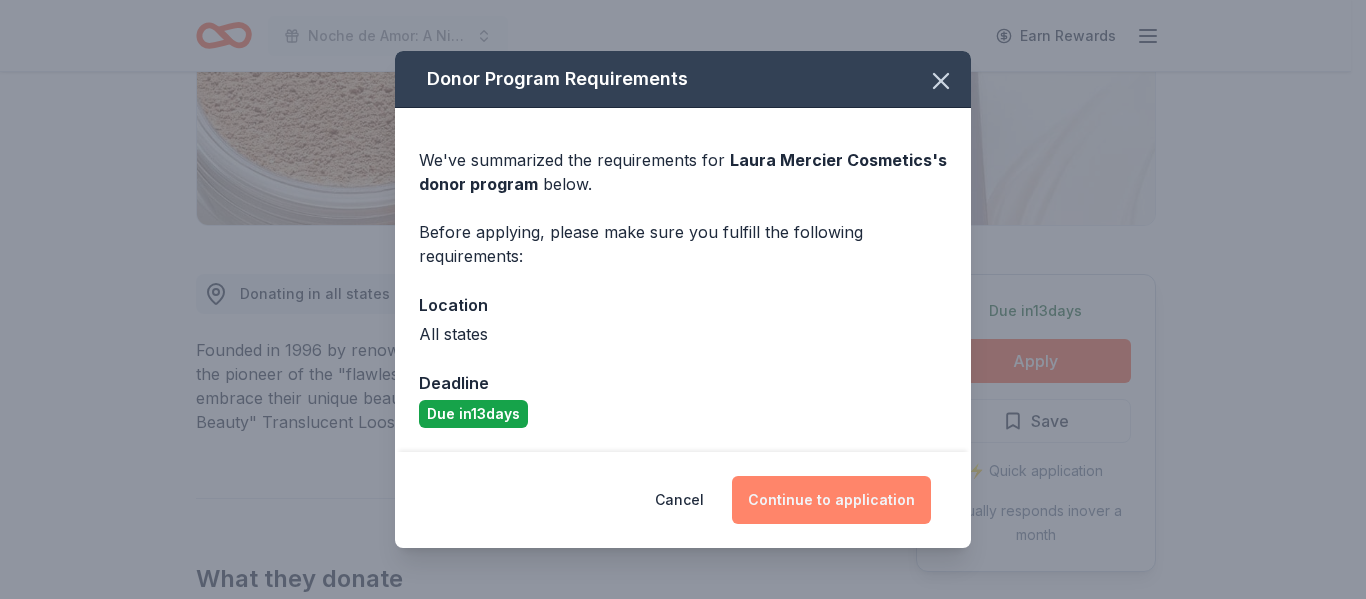 click on "Continue to application" at bounding box center [831, 500] 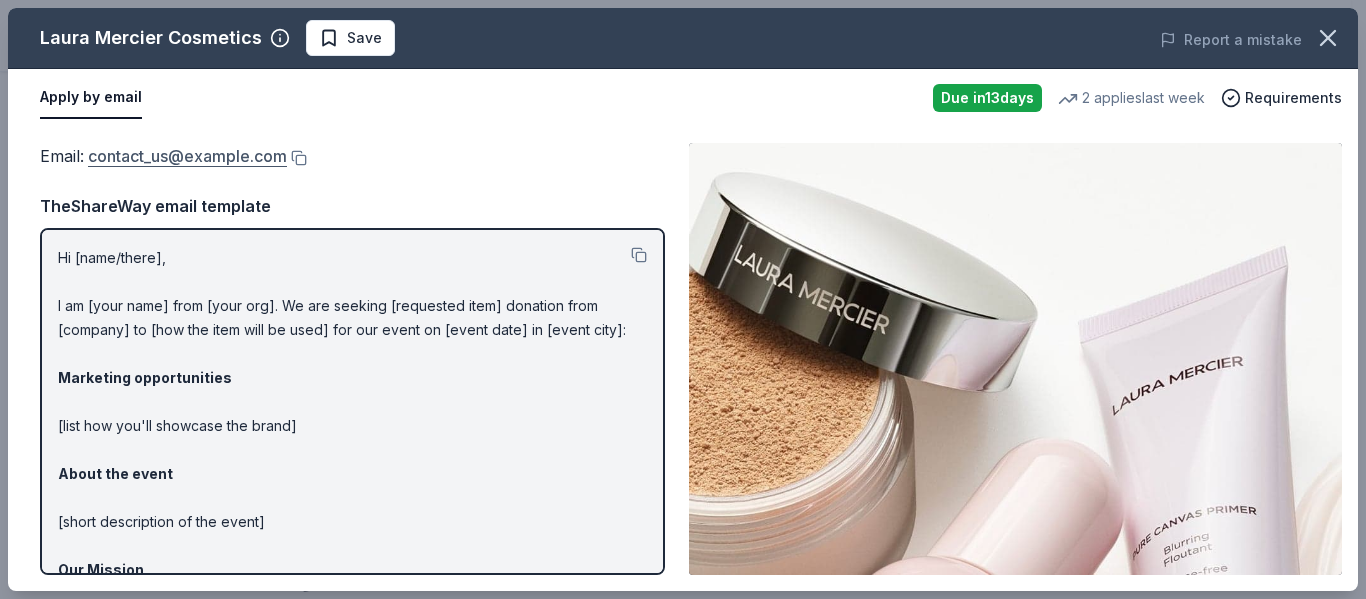 click on "contact_us@example.com" at bounding box center [187, 156] 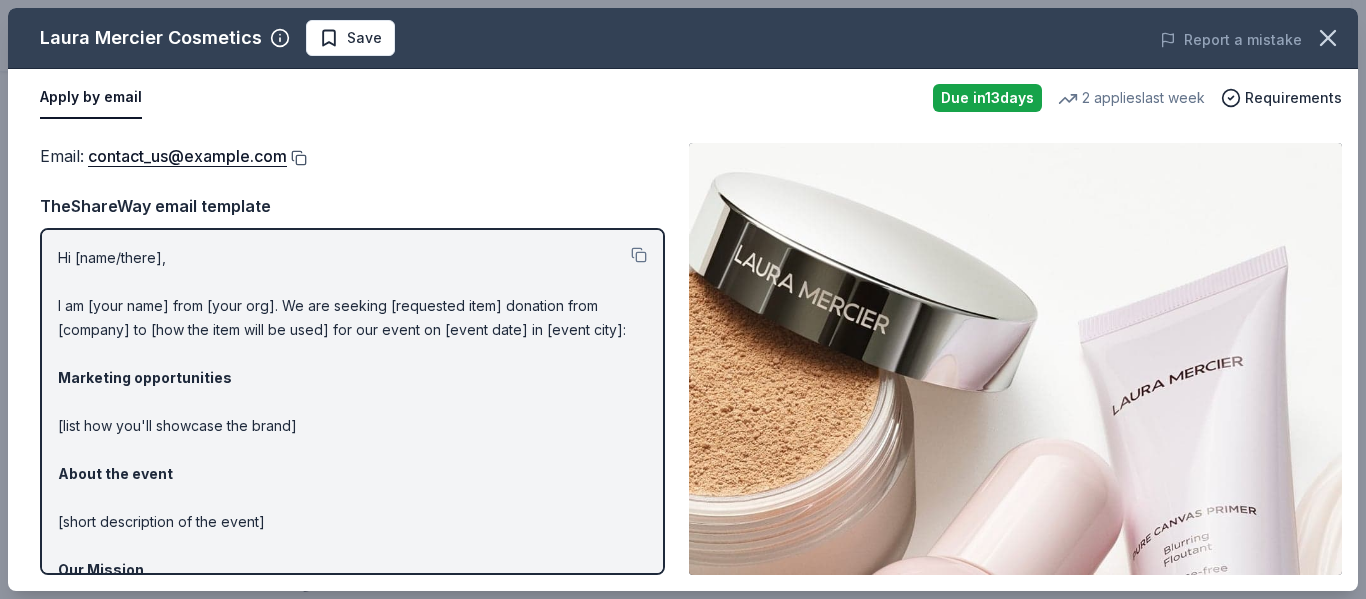 click at bounding box center [297, 158] 